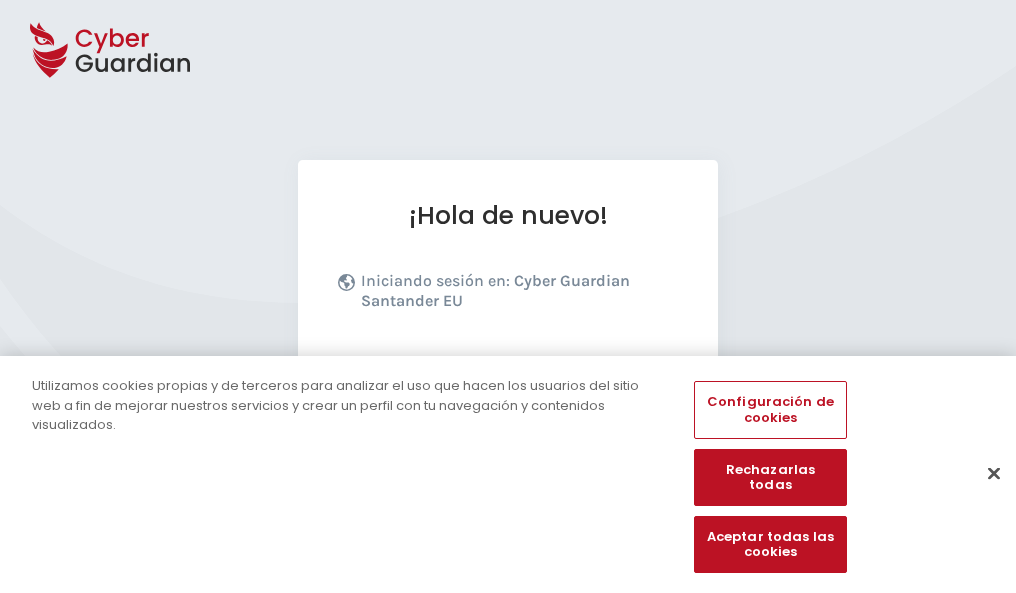 scroll, scrollTop: 245, scrollLeft: 0, axis: vertical 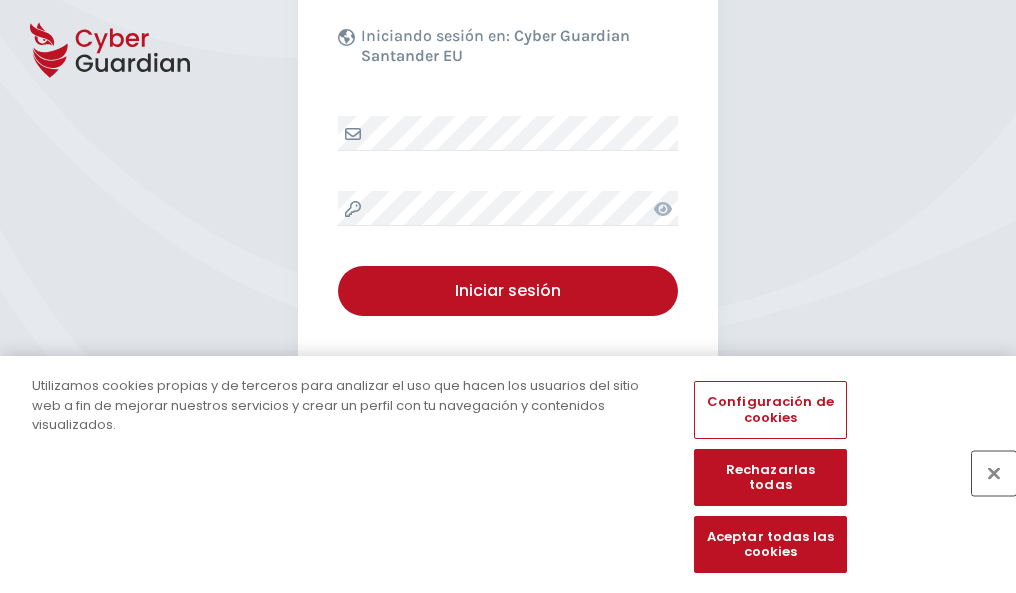 click at bounding box center [994, 473] 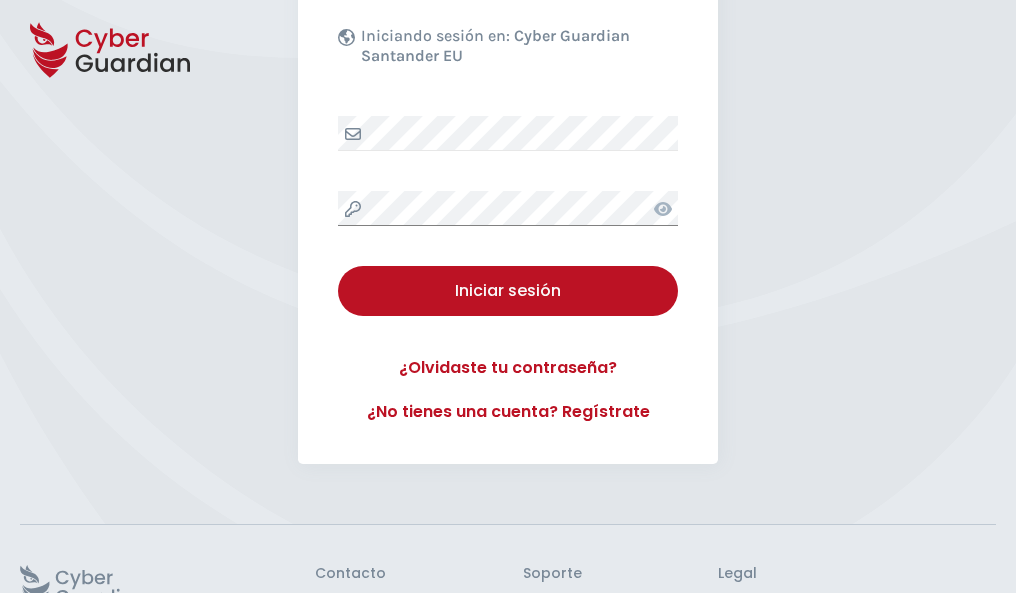 scroll, scrollTop: 389, scrollLeft: 0, axis: vertical 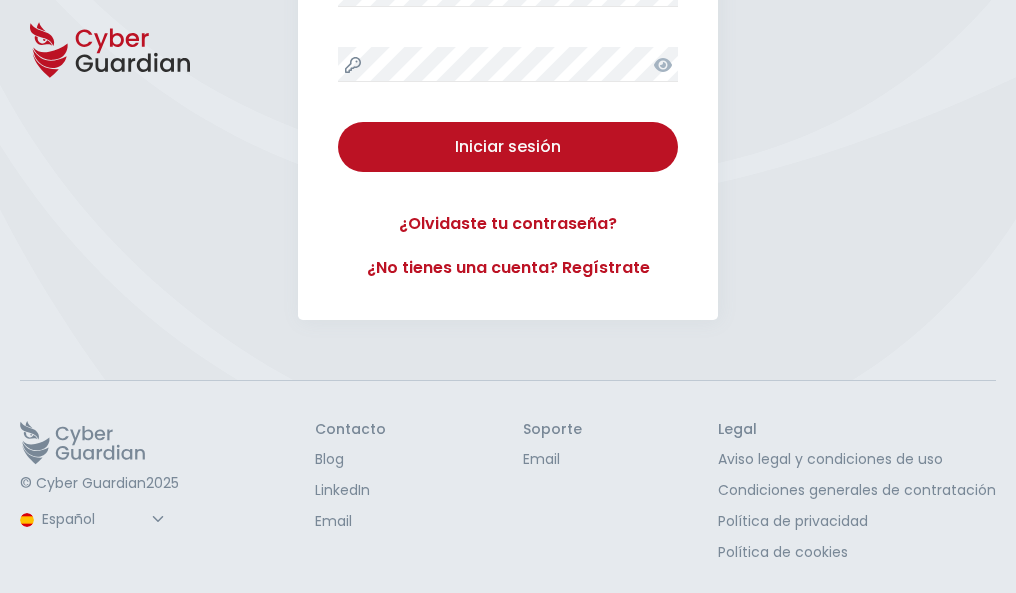 type 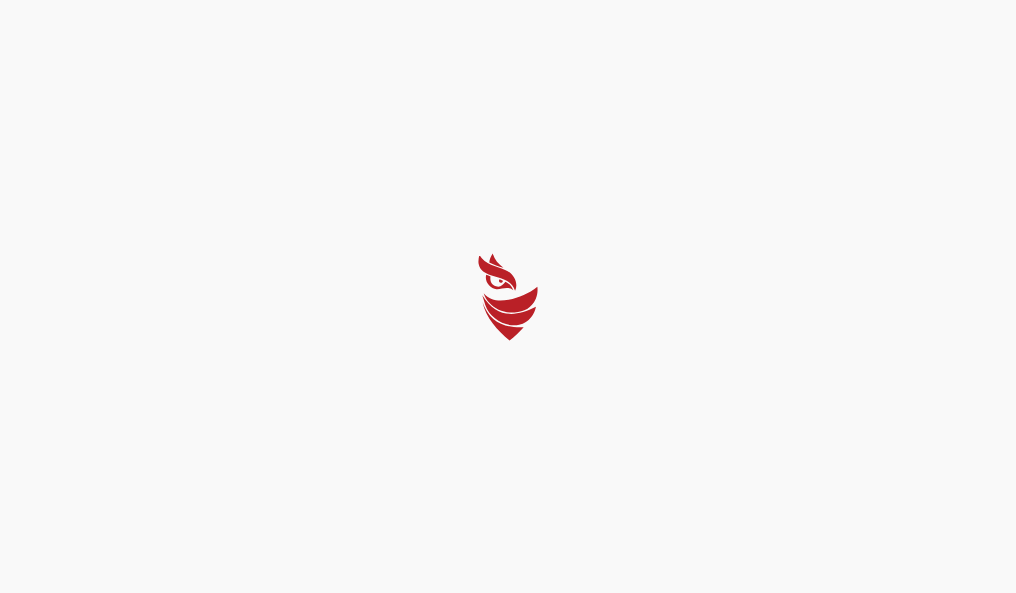 scroll, scrollTop: 0, scrollLeft: 0, axis: both 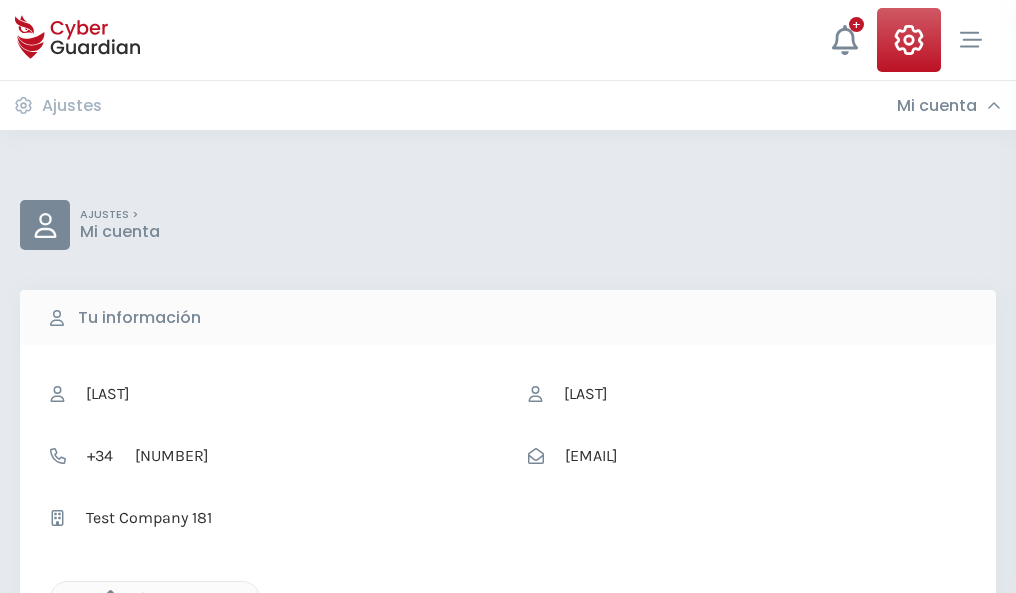 click 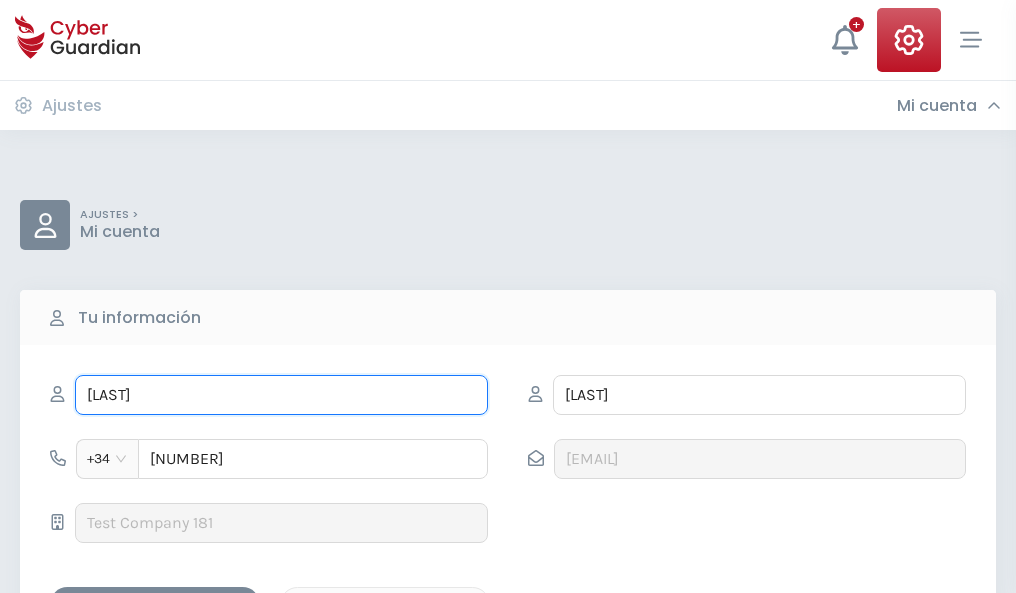 click on "GRACIANA" at bounding box center [281, 395] 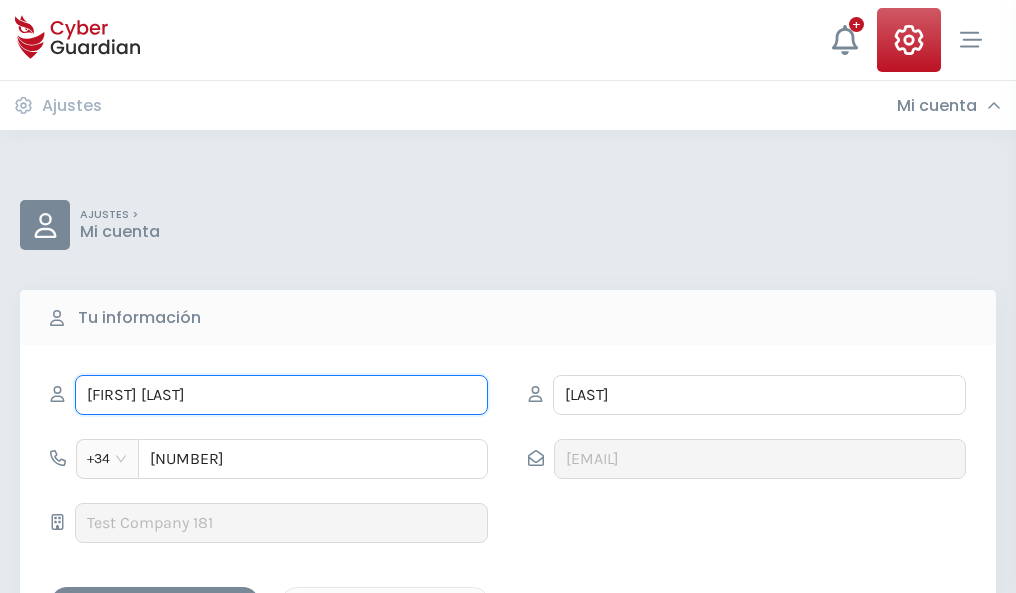 type on "Jose Angel" 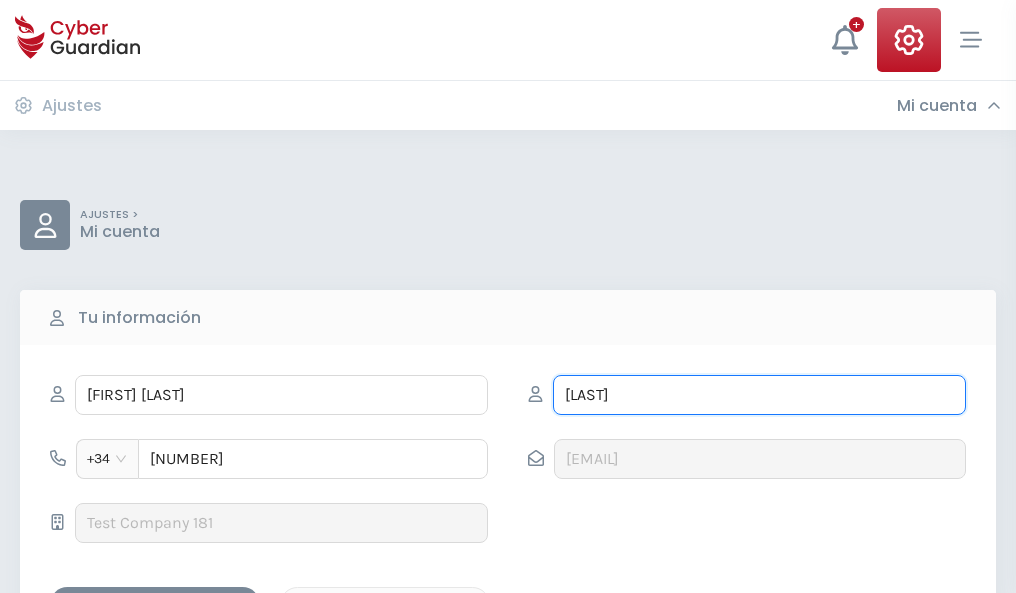 click on "ABASCAL" at bounding box center (759, 395) 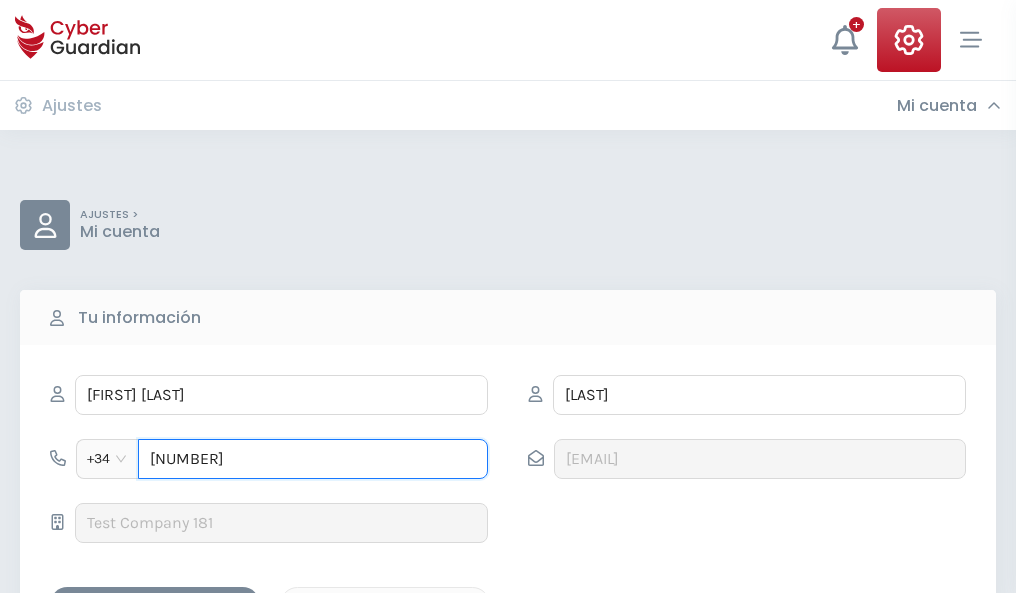 click on "872228369" at bounding box center (313, 459) 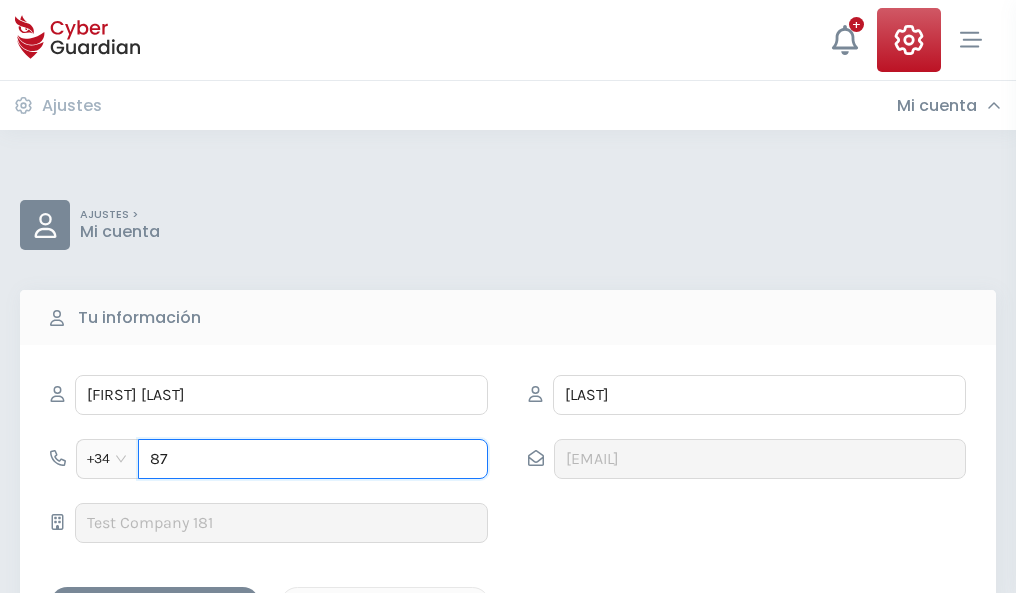 type on "8" 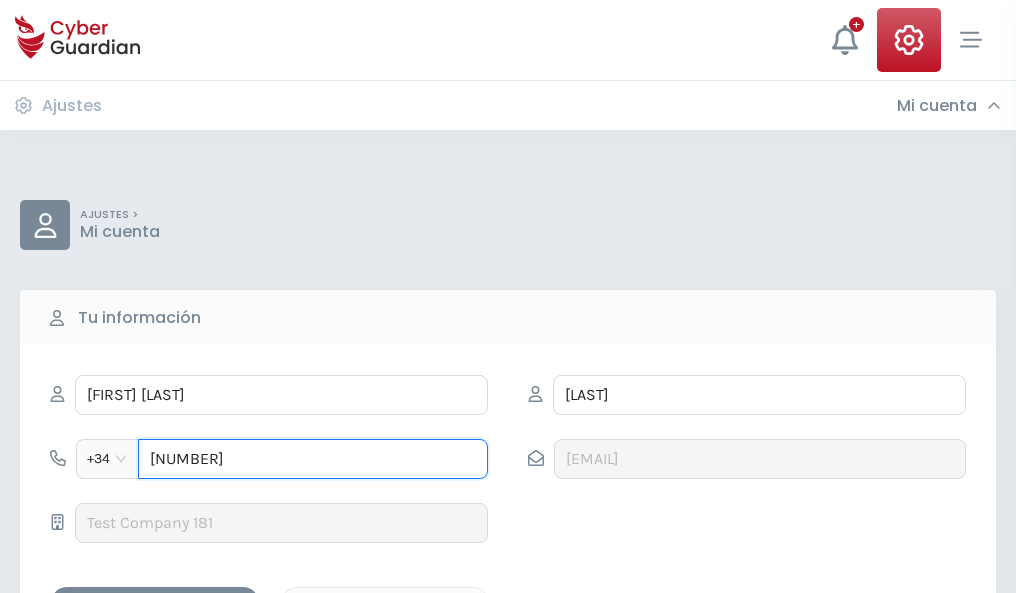 type on "925346591" 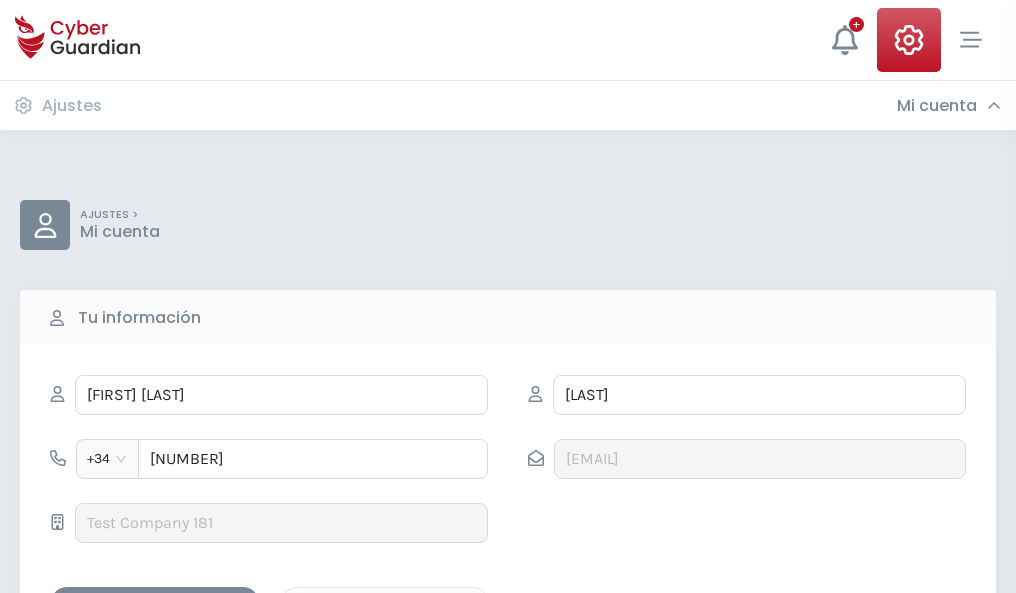 click on "Guardar cambios" at bounding box center (155, 604) 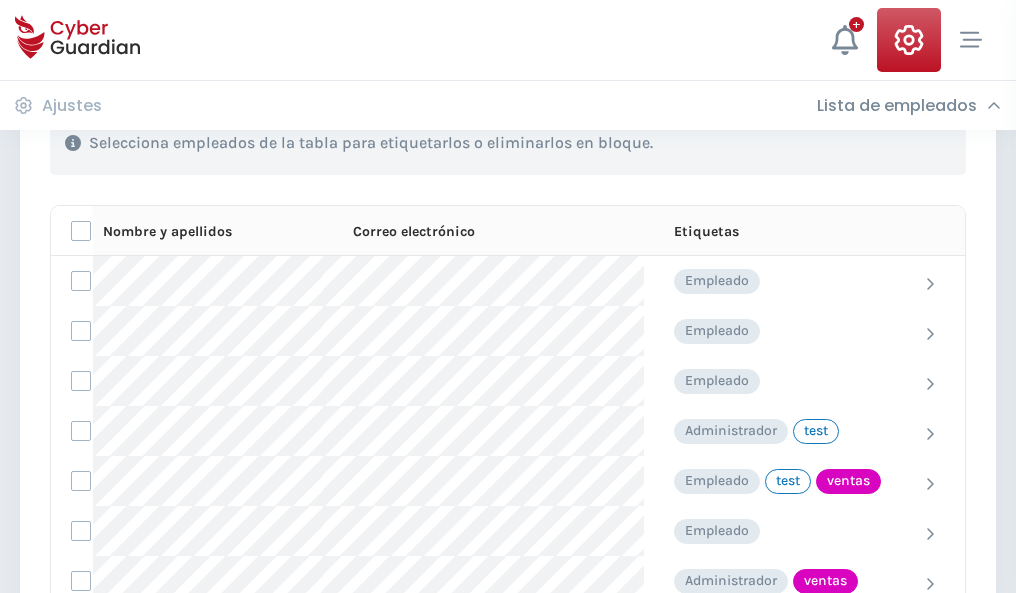 scroll, scrollTop: 906, scrollLeft: 0, axis: vertical 